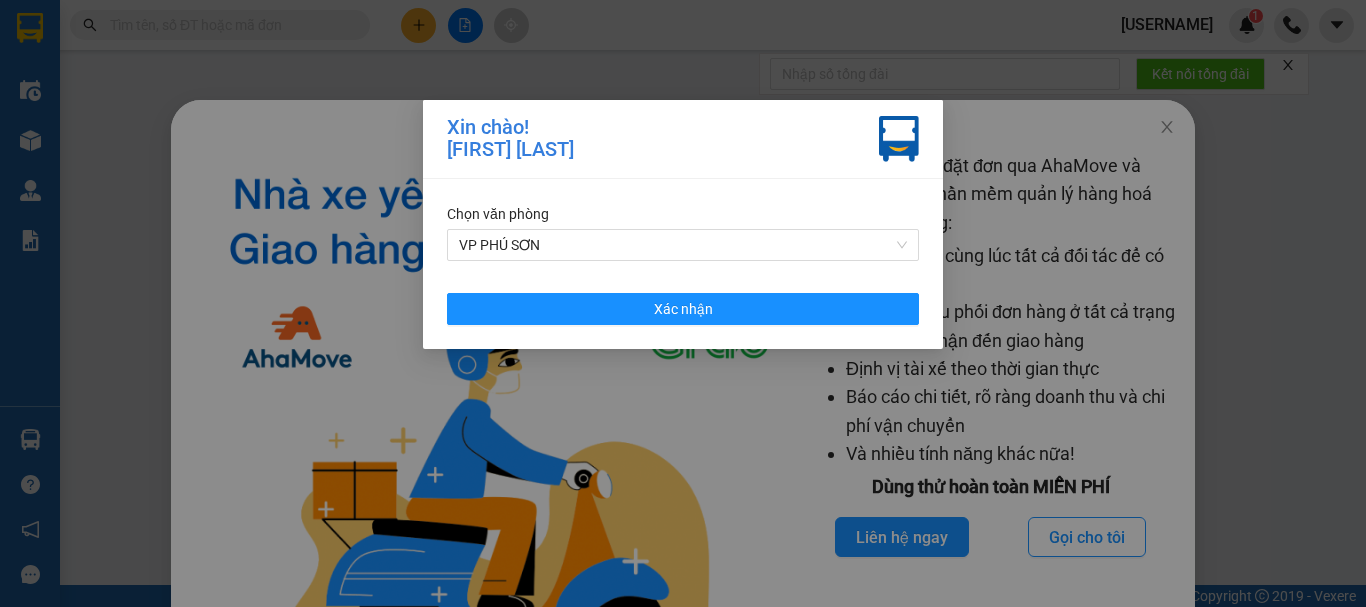 scroll, scrollTop: 0, scrollLeft: 0, axis: both 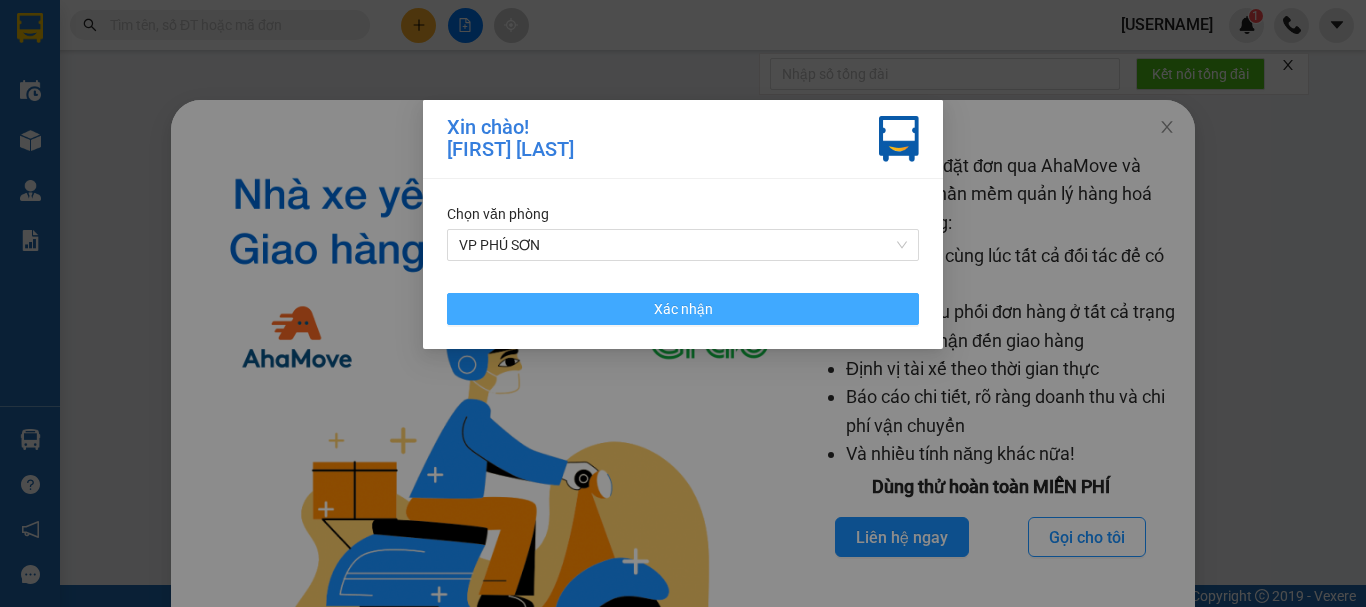 click on "Xác nhận" at bounding box center [683, 309] 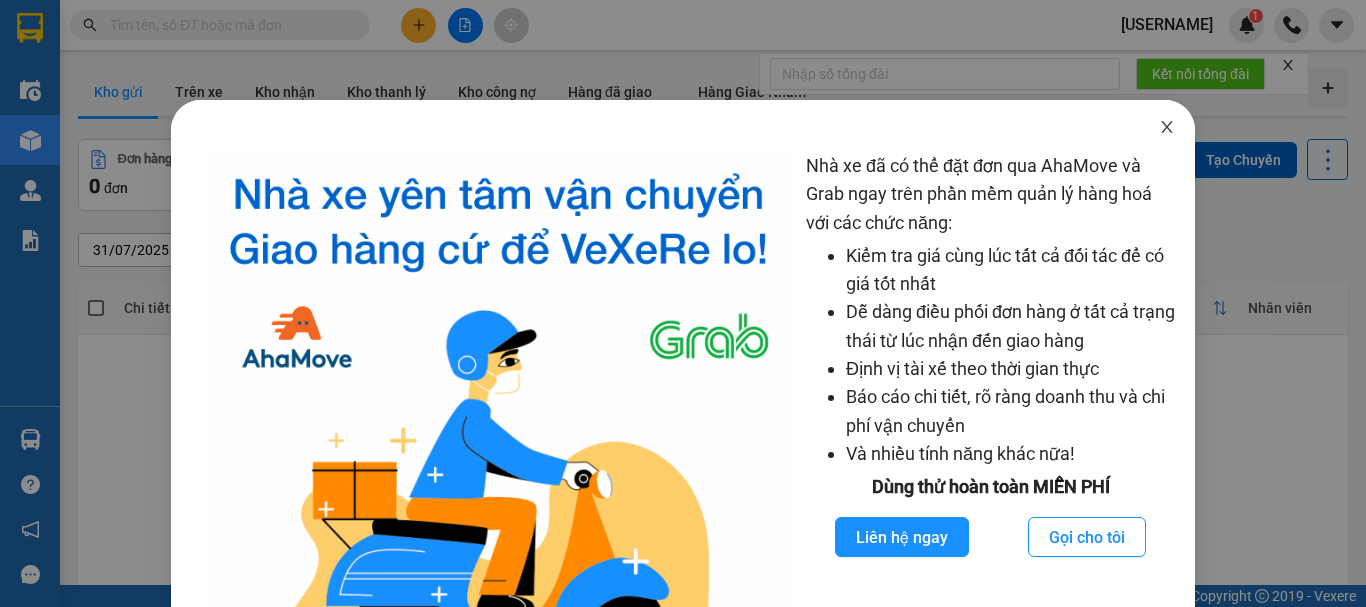 click 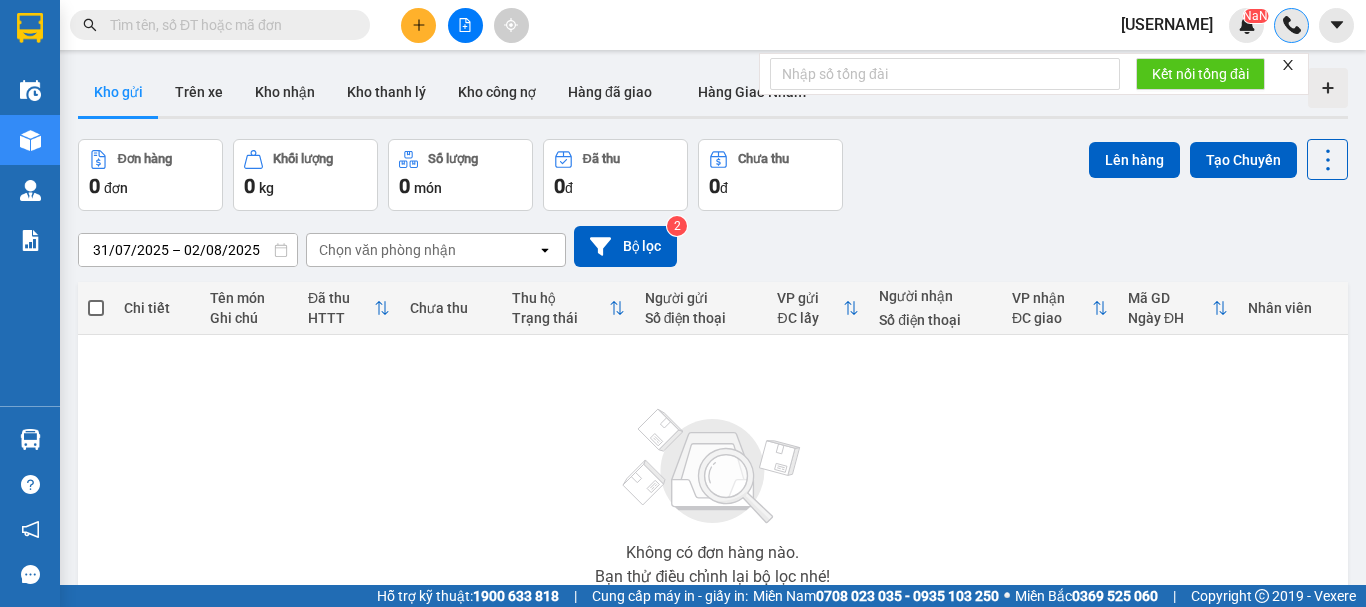 click at bounding box center [1292, 25] 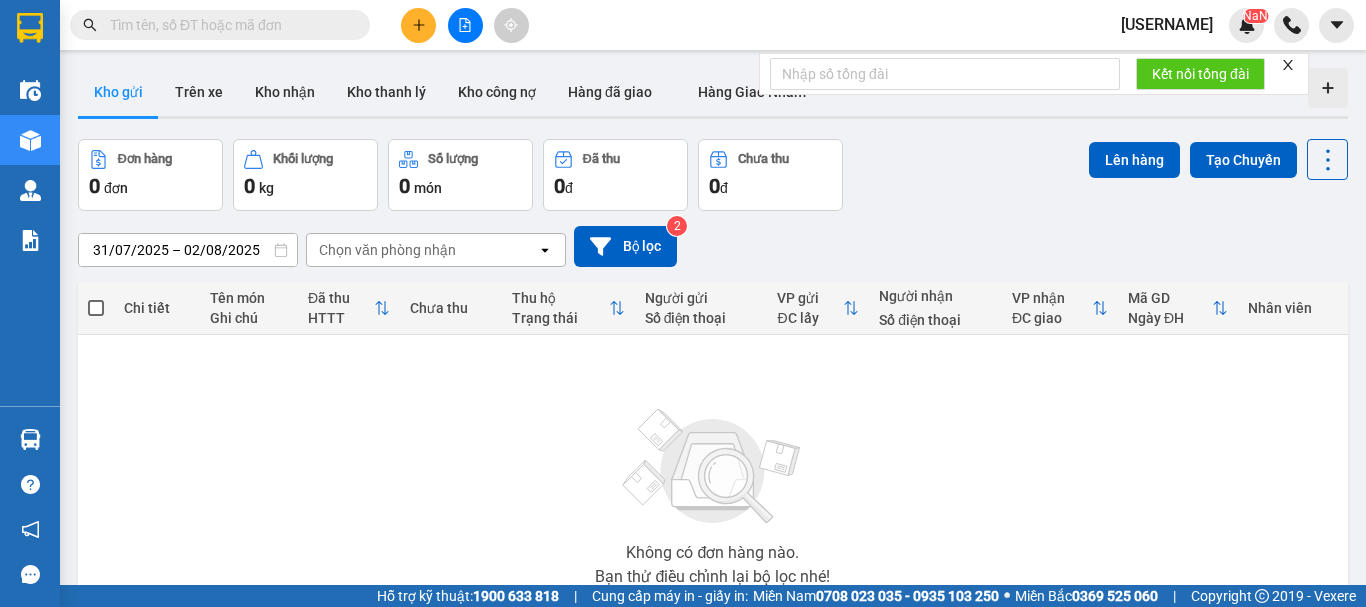 click on "giang0395868942.vinhquang" at bounding box center (1167, 24) 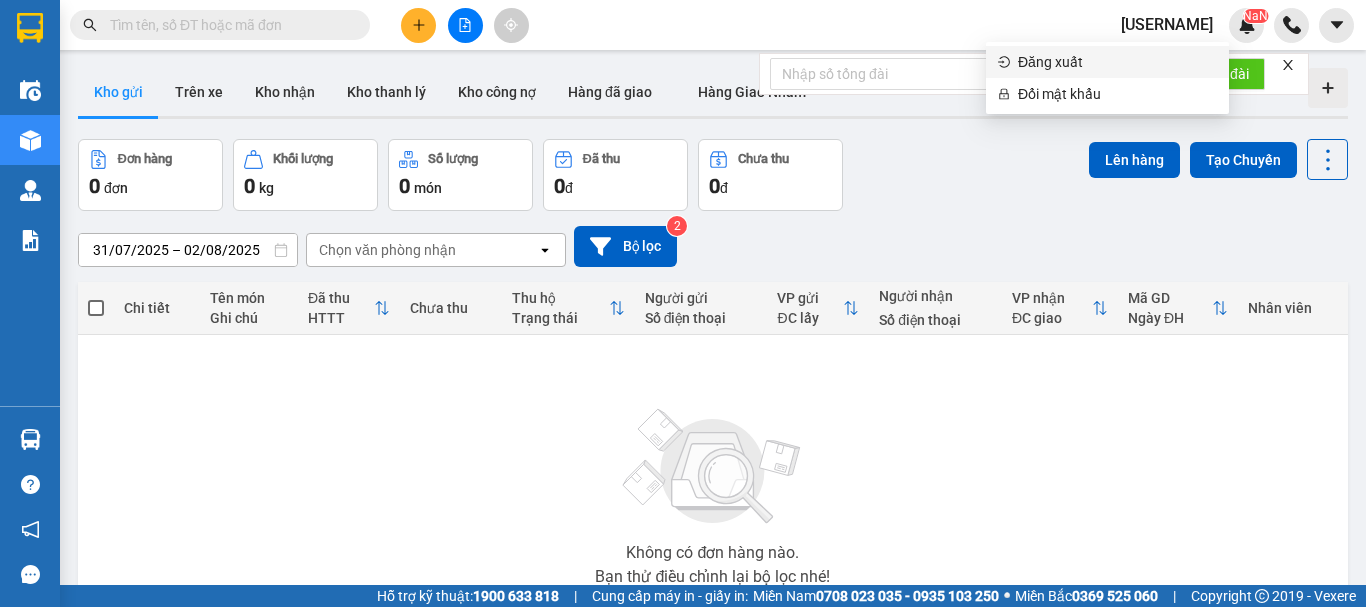 click on "Đăng xuất" at bounding box center [1117, 62] 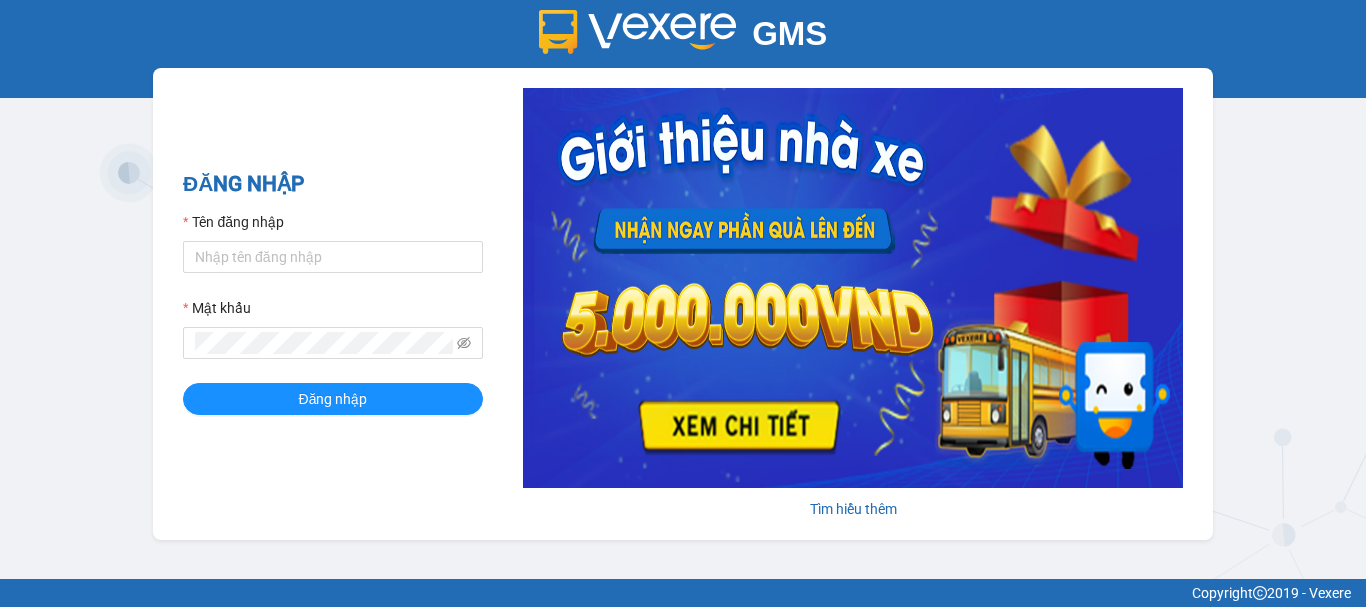 scroll, scrollTop: 0, scrollLeft: 0, axis: both 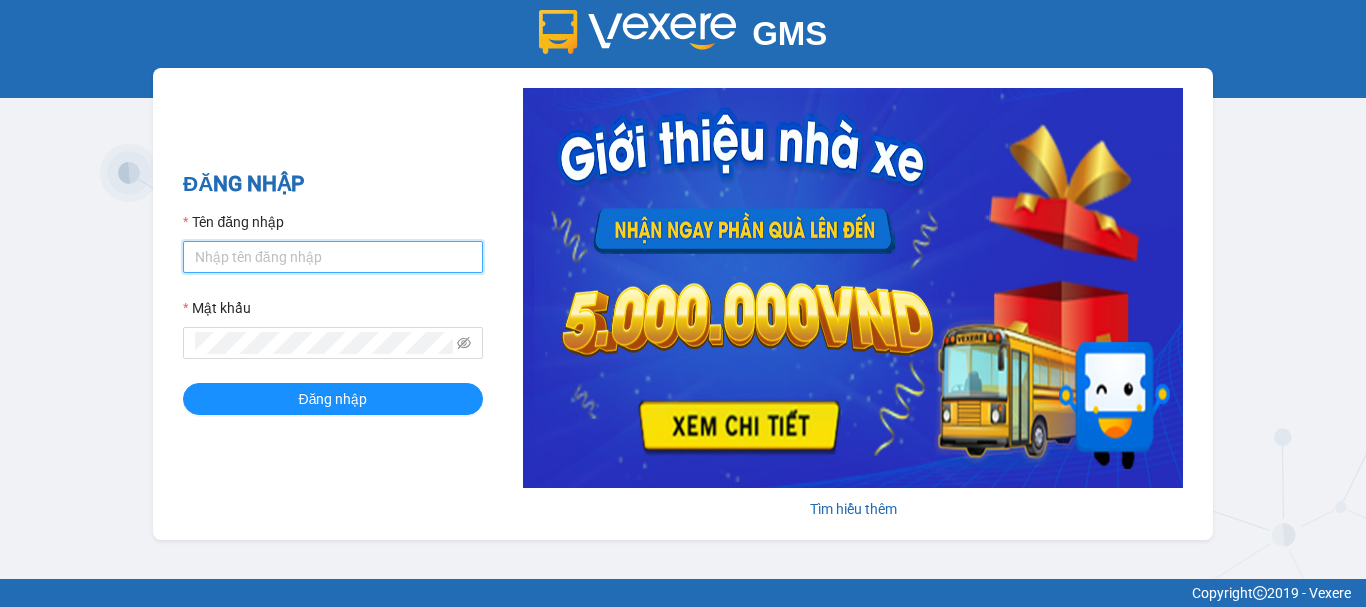 click on "Tên đăng nhập" at bounding box center [333, 257] 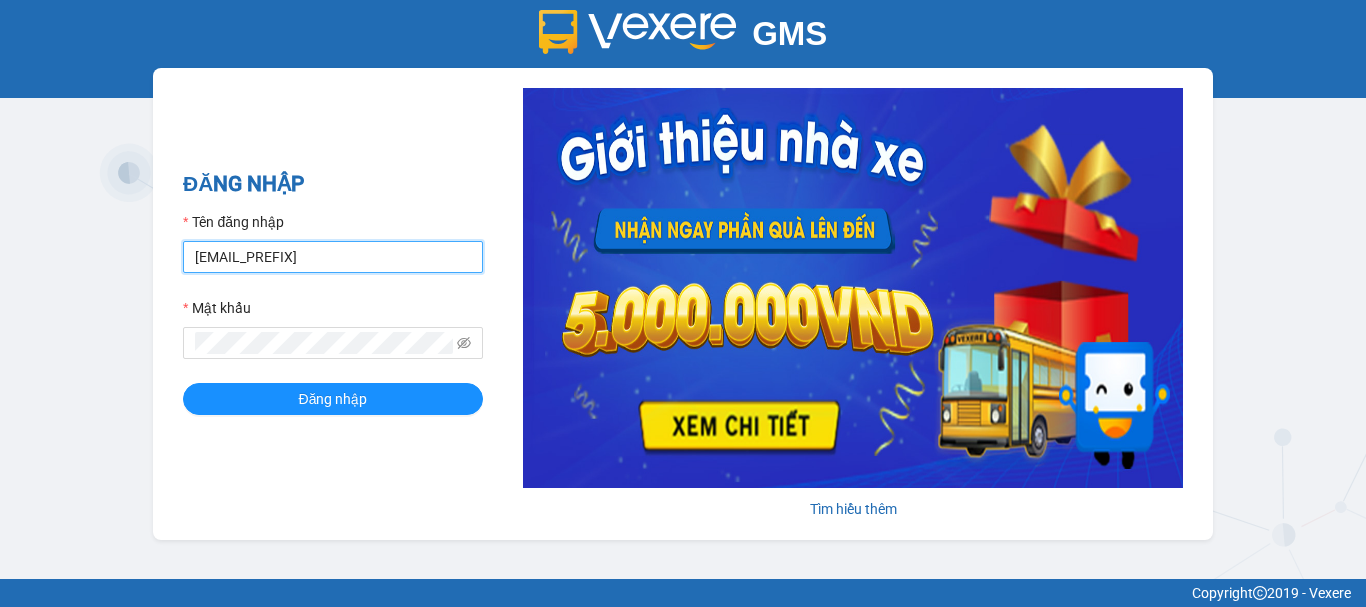 type on "[EMAIL_PREFIX]" 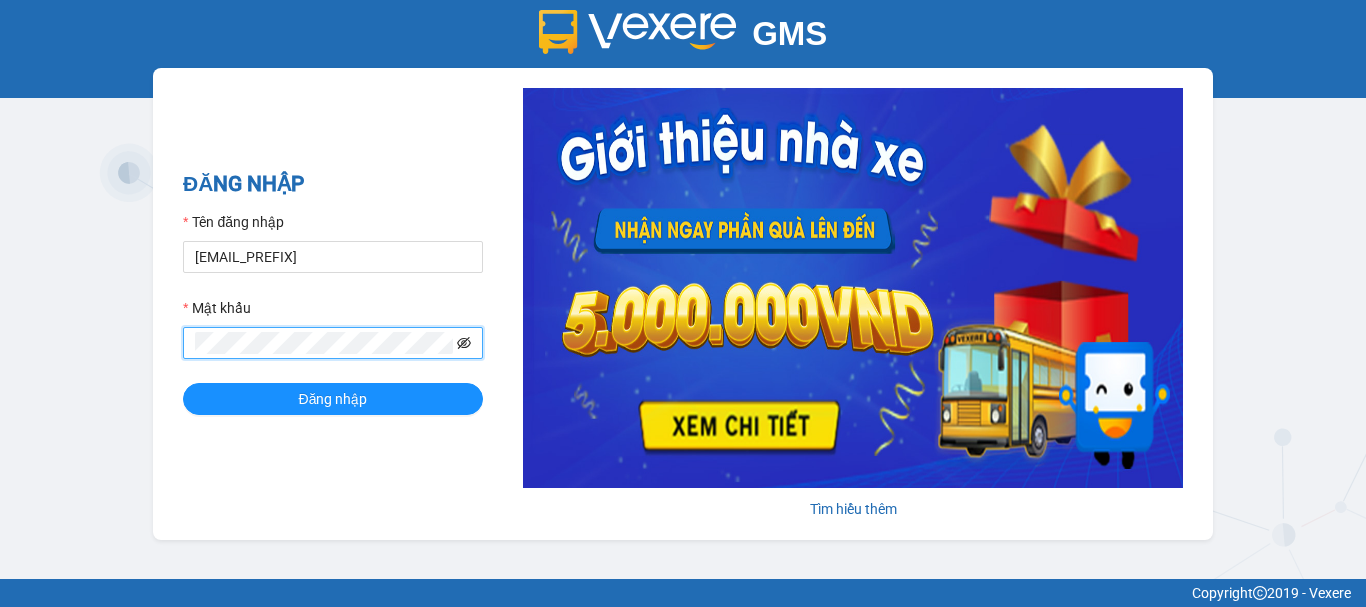 click 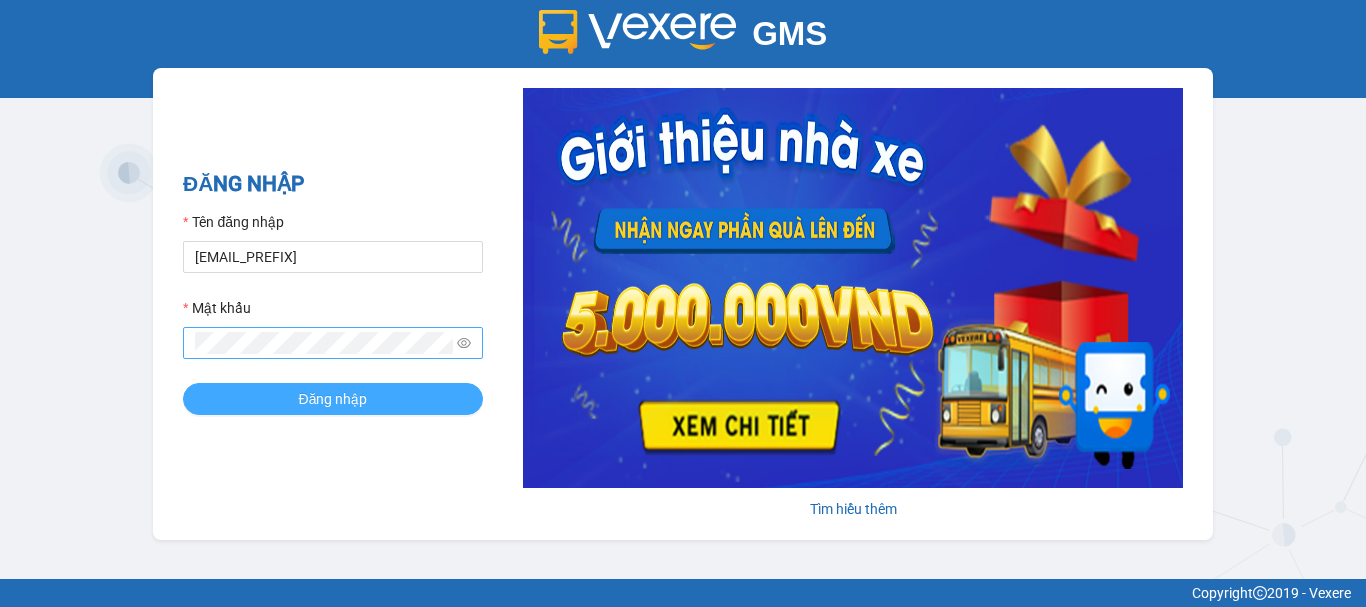 click on "Đăng nhập" at bounding box center (333, 399) 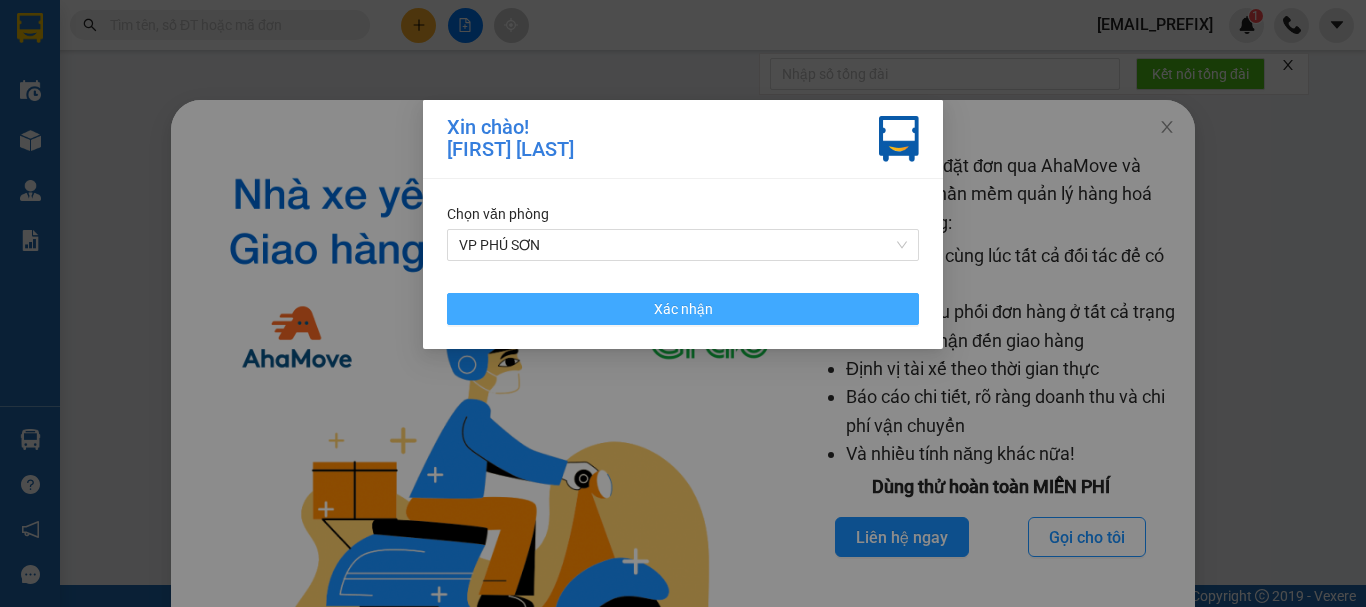 click on "Xác nhận" at bounding box center [683, 309] 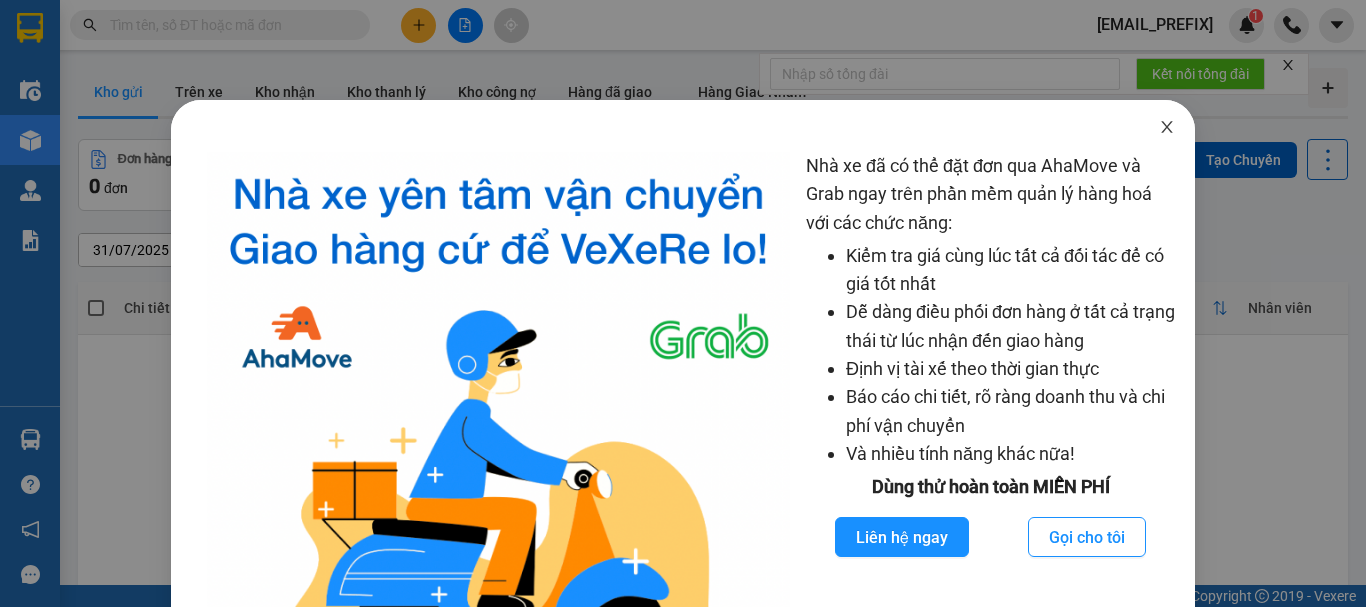 click 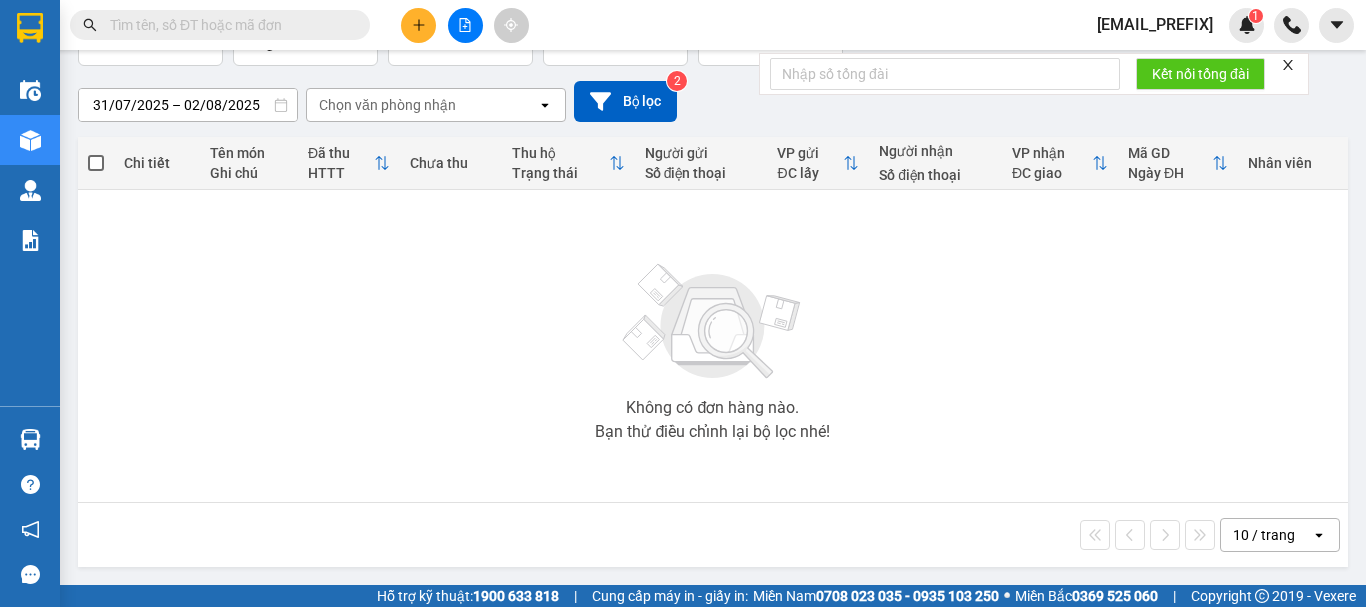 scroll, scrollTop: 0, scrollLeft: 0, axis: both 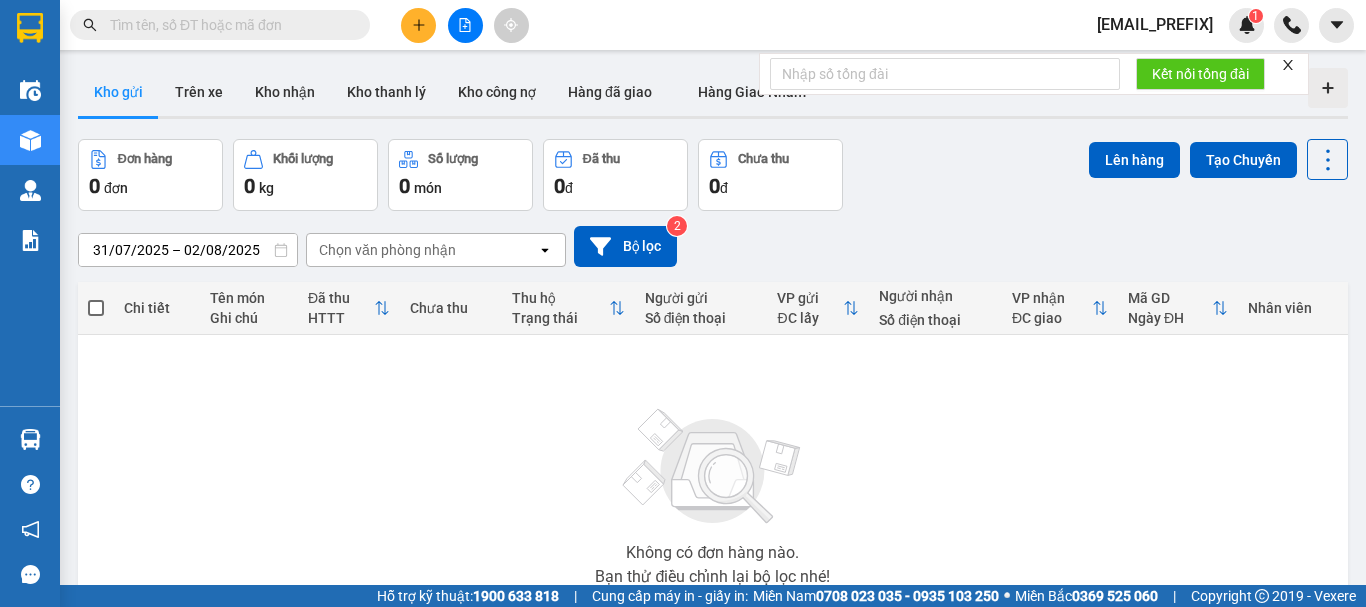 click at bounding box center (228, 25) 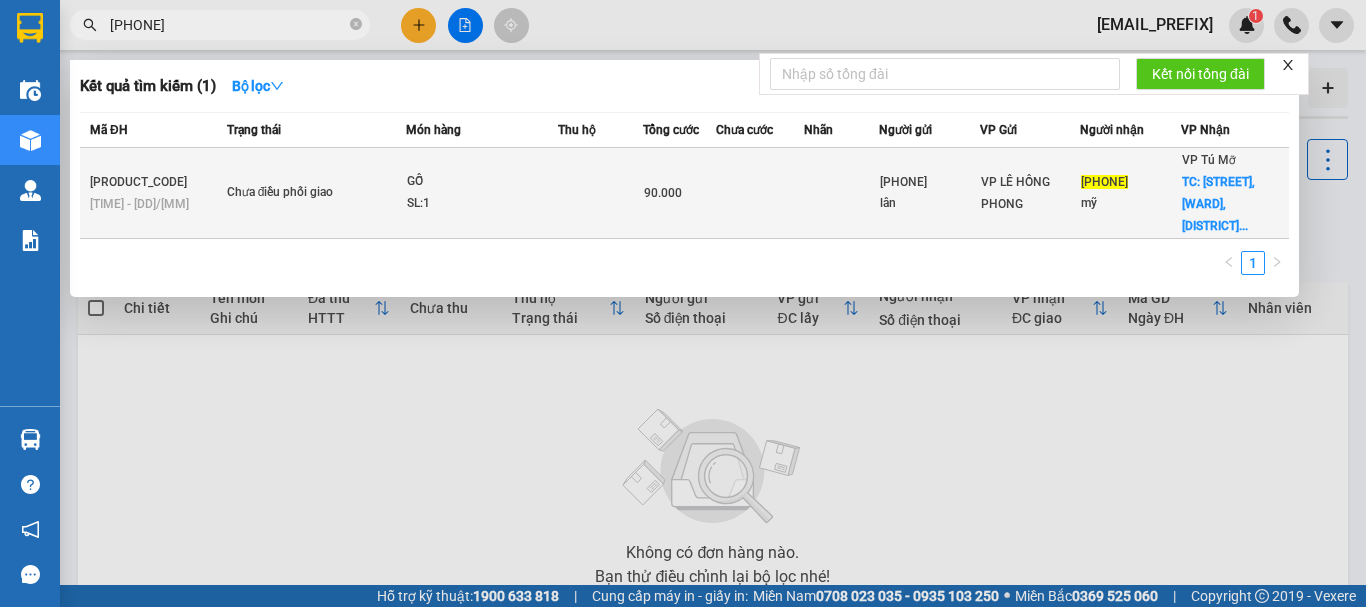 type on "[PHONE]" 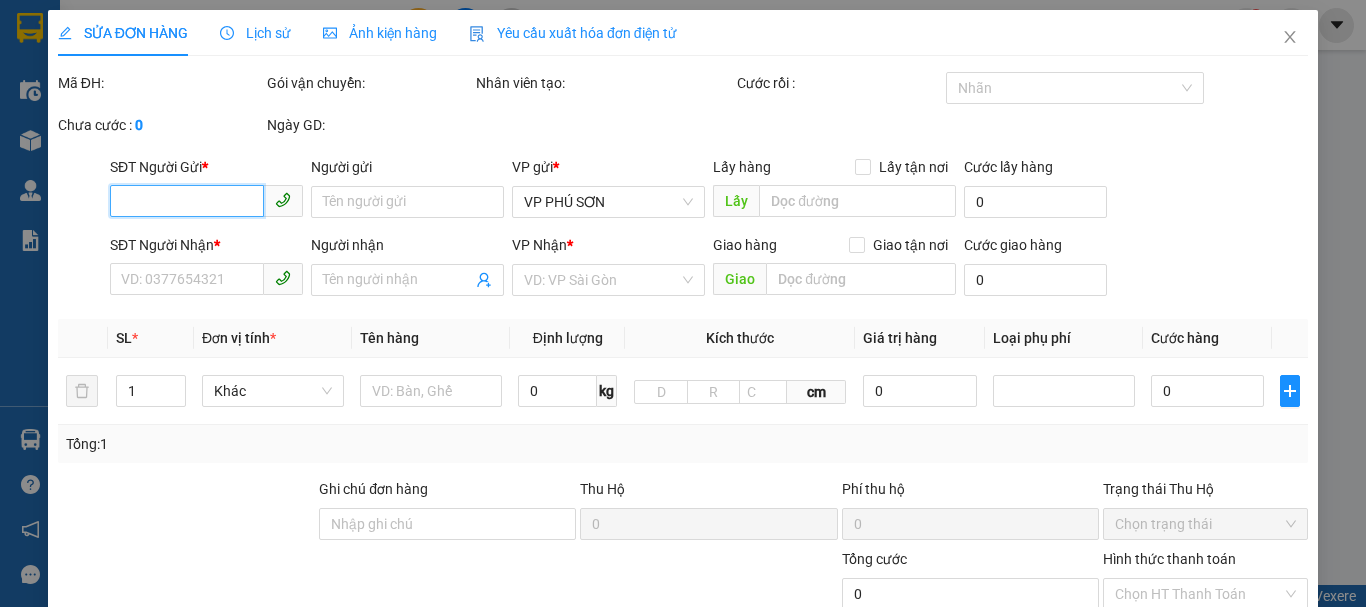 type on "[PHONE]" 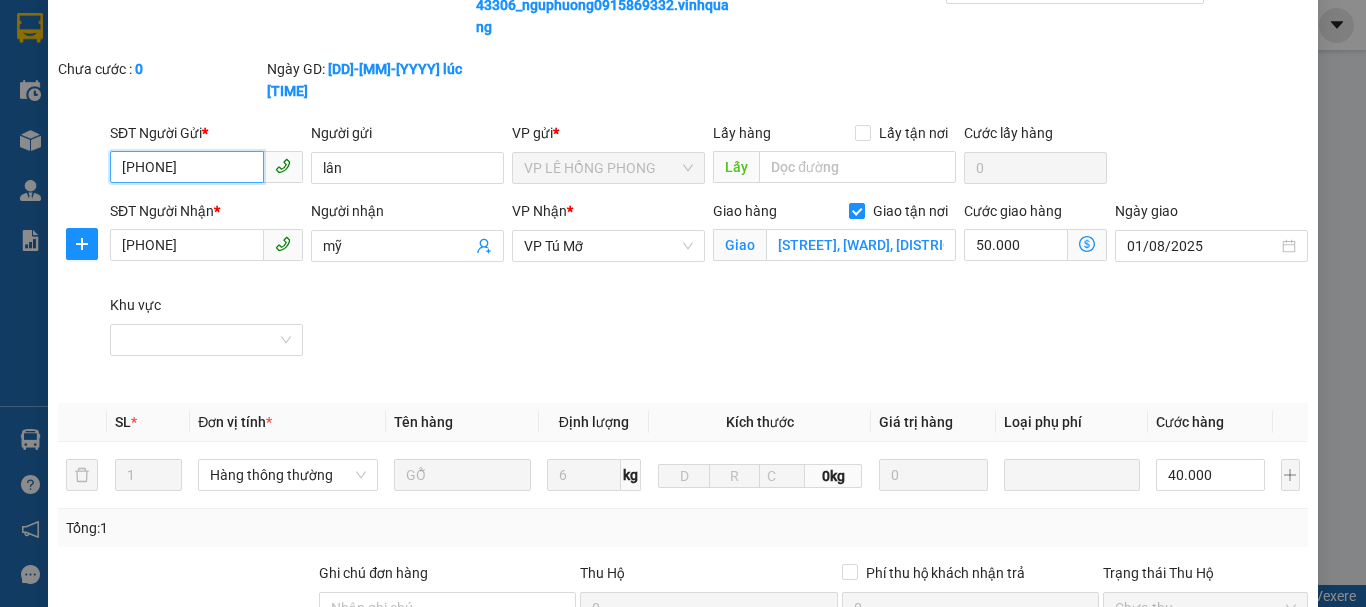scroll, scrollTop: 0, scrollLeft: 0, axis: both 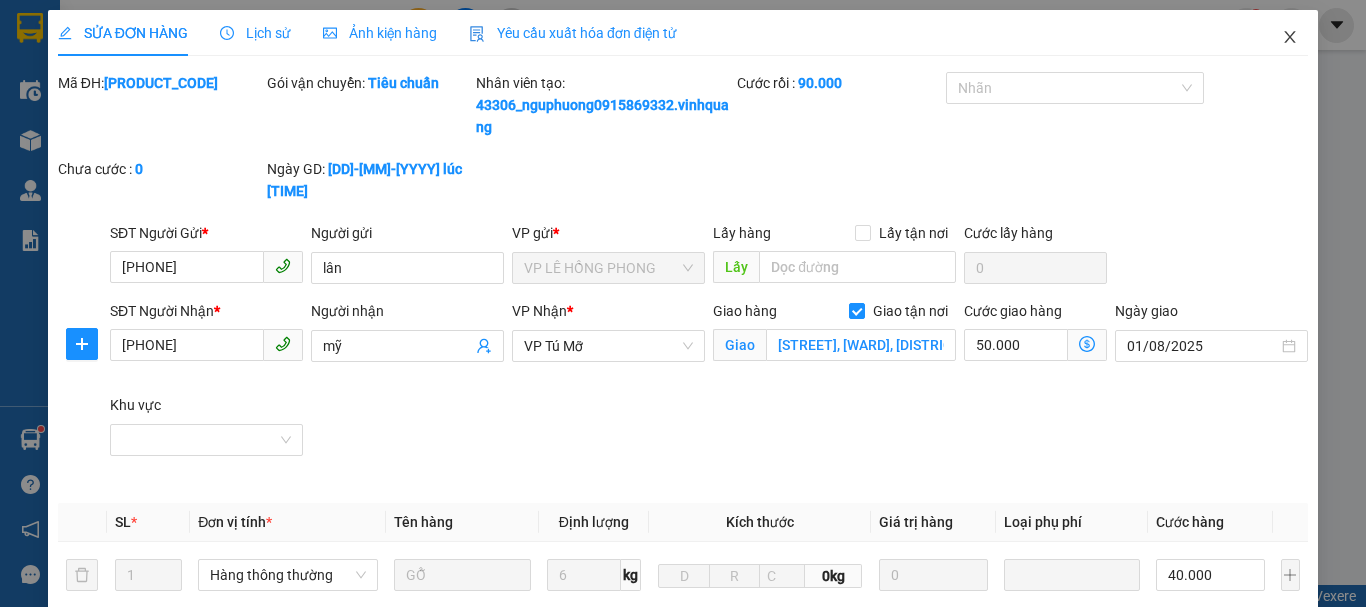 click 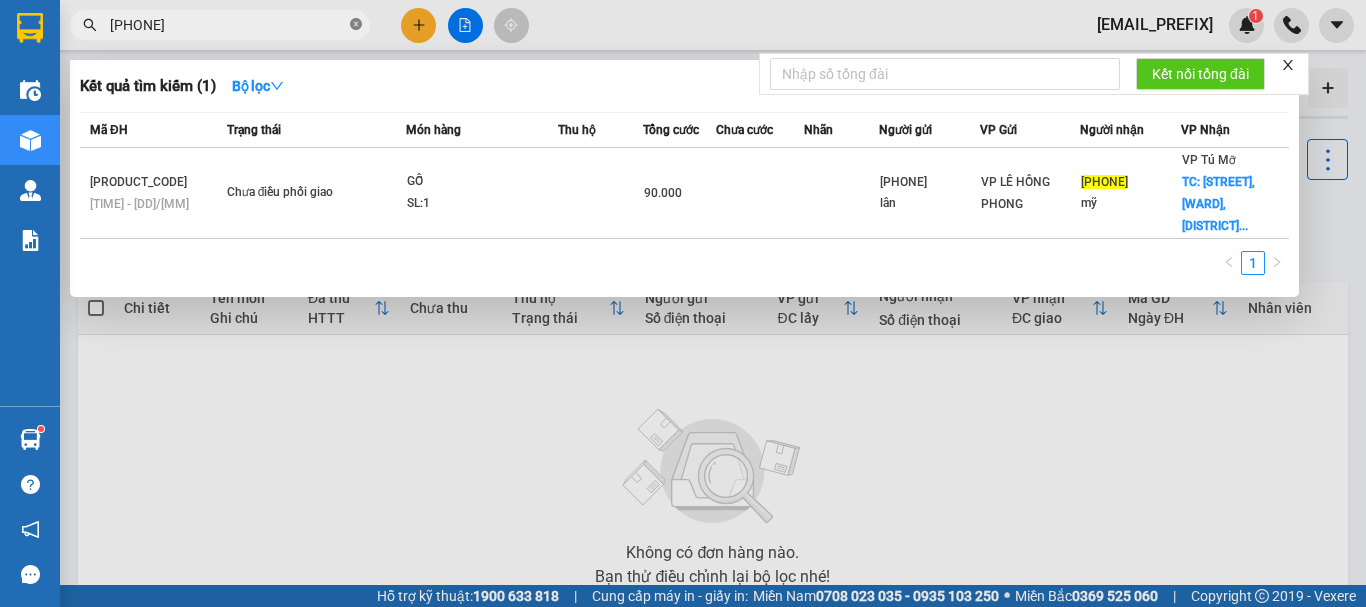 click 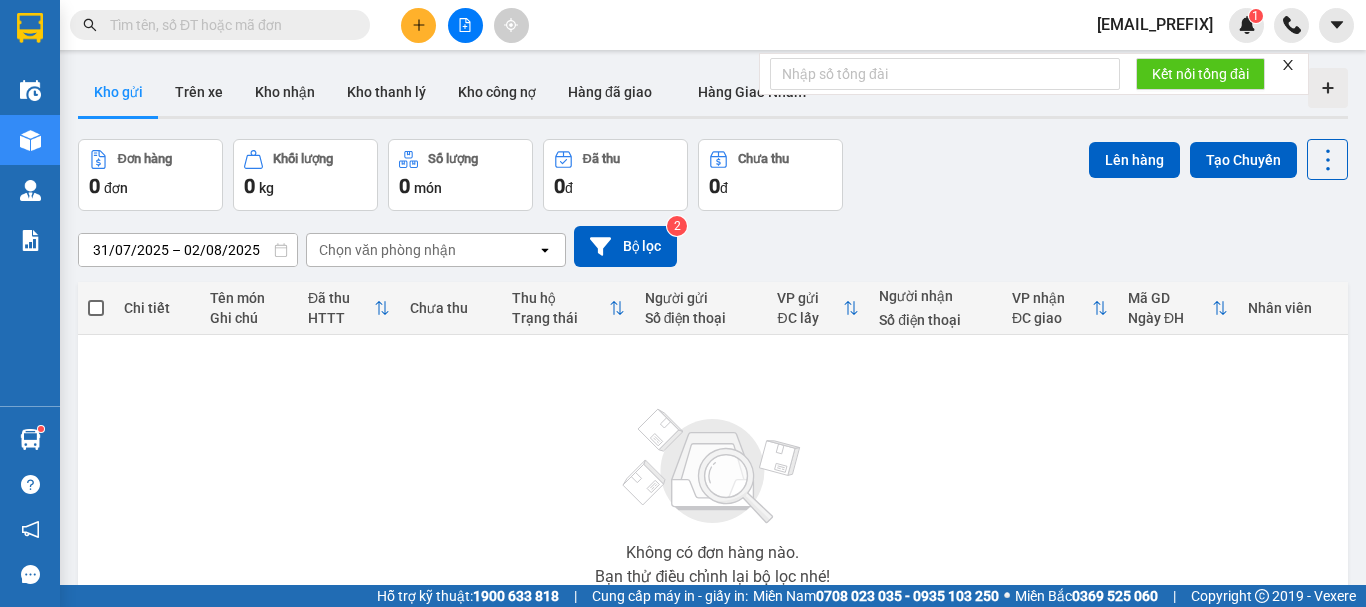 click at bounding box center (228, 25) 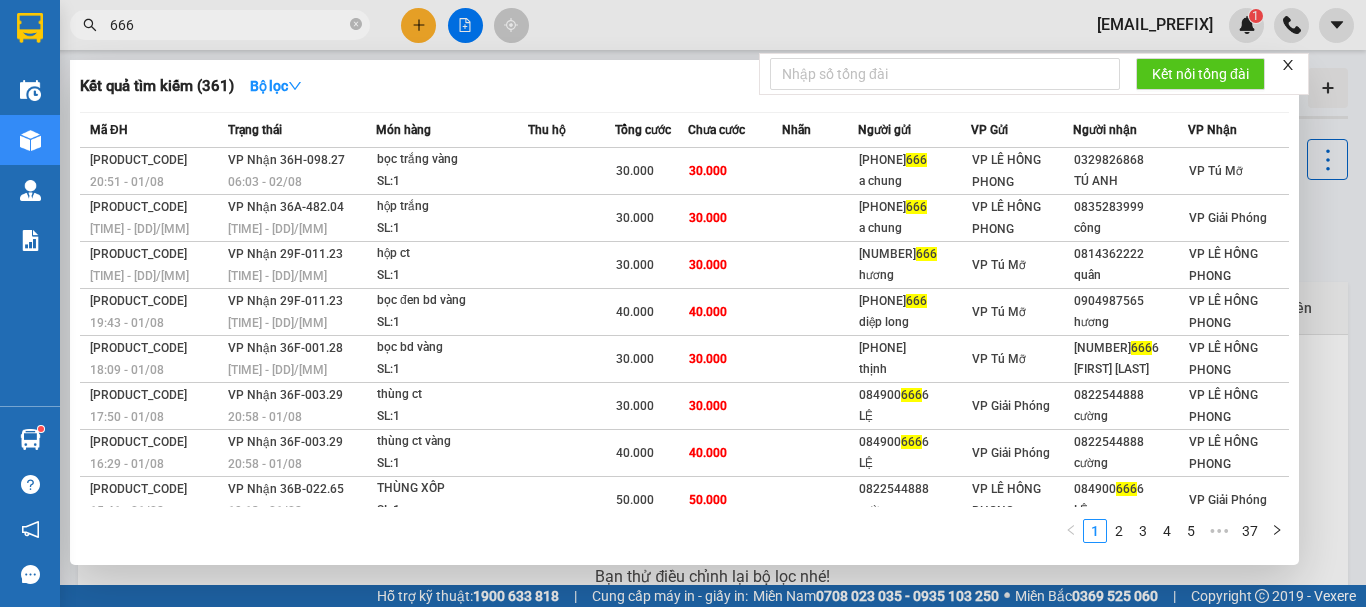 click on "666" at bounding box center [220, 25] 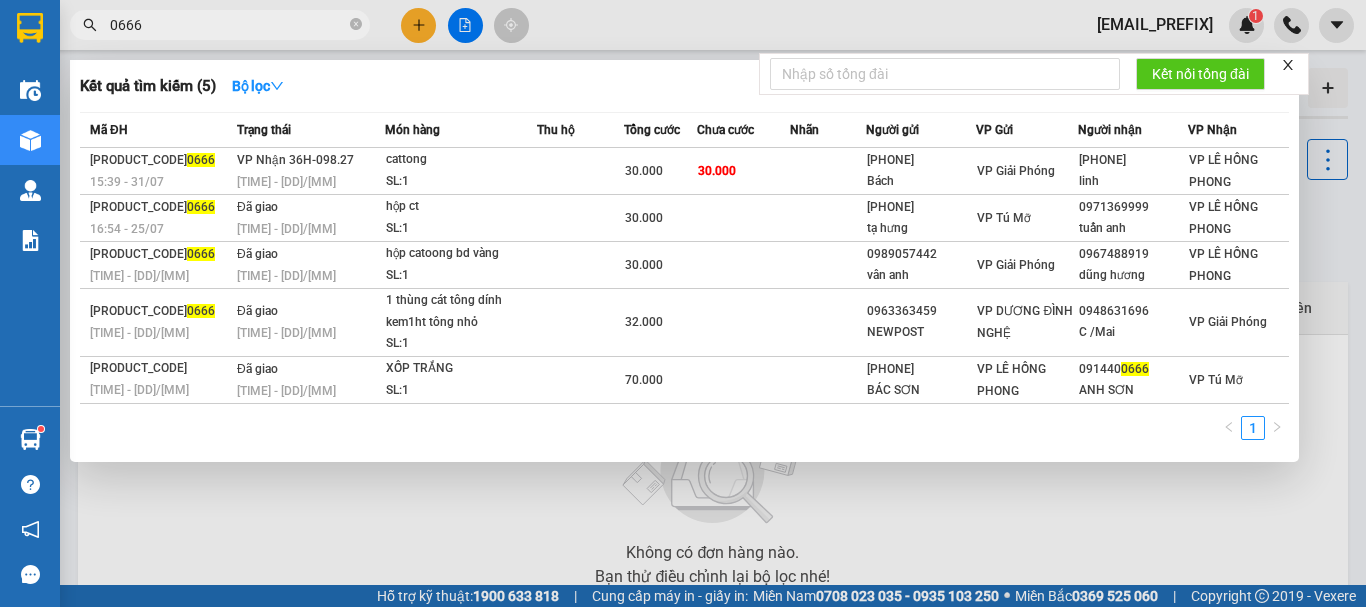 type on "0666" 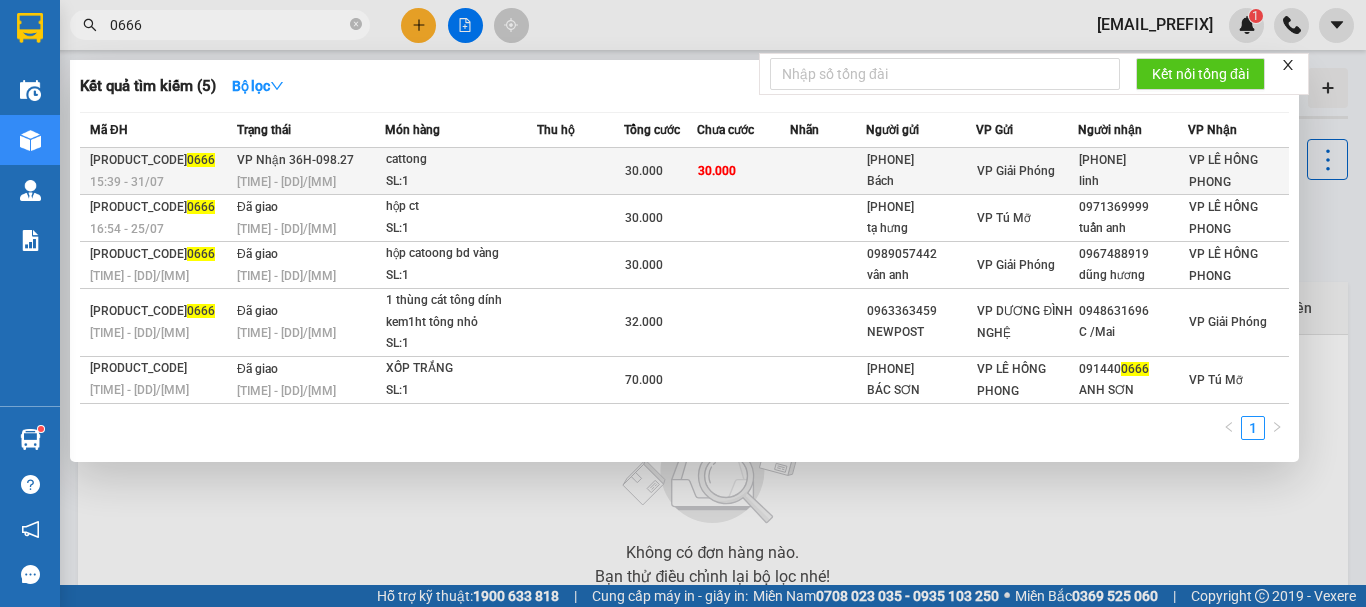 click on "30.000" at bounding box center [660, 171] 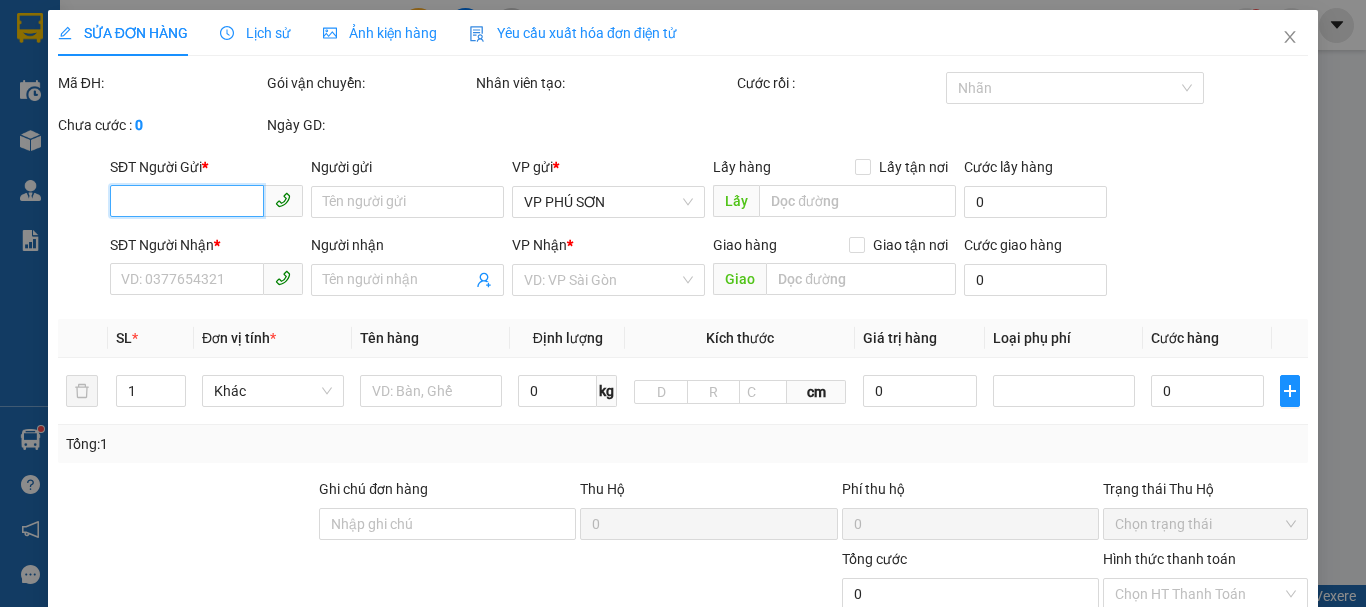 type on "[PHONE]" 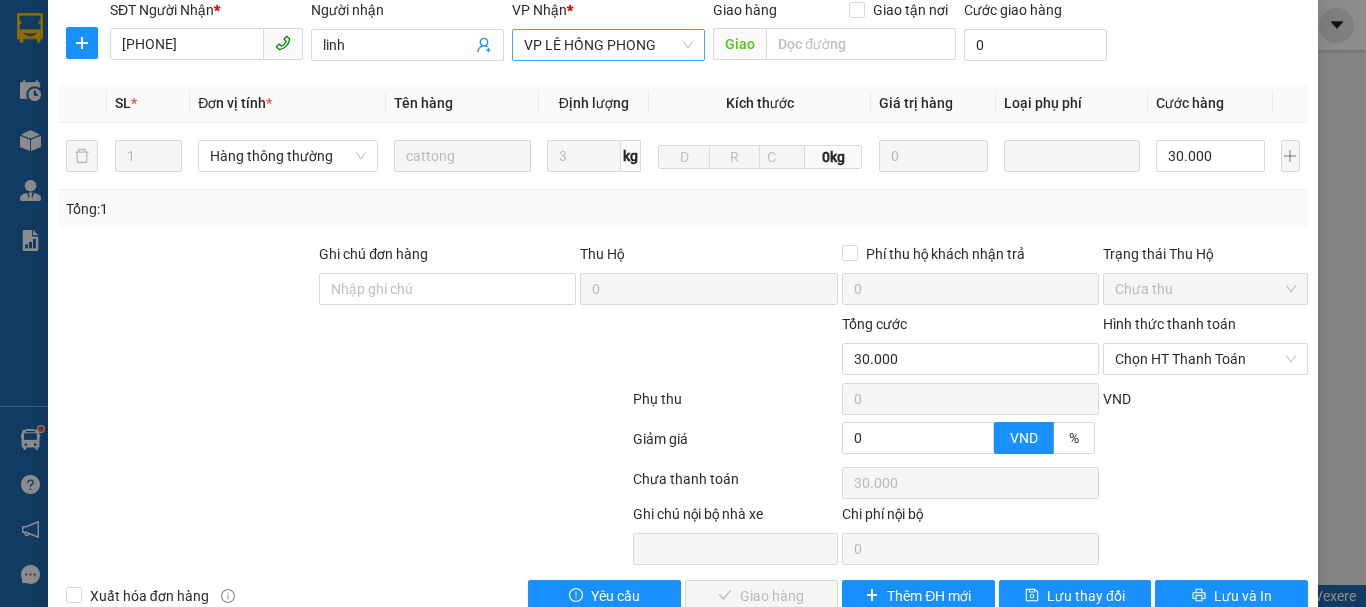 scroll, scrollTop: 0, scrollLeft: 0, axis: both 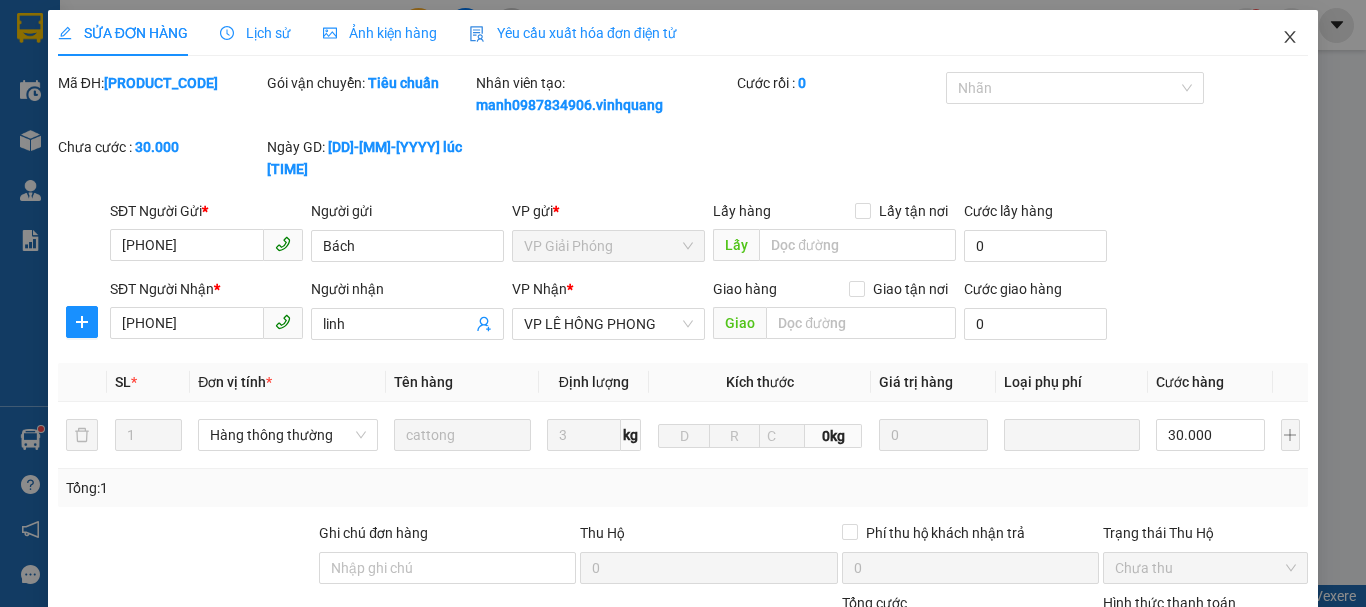 click at bounding box center (1290, 38) 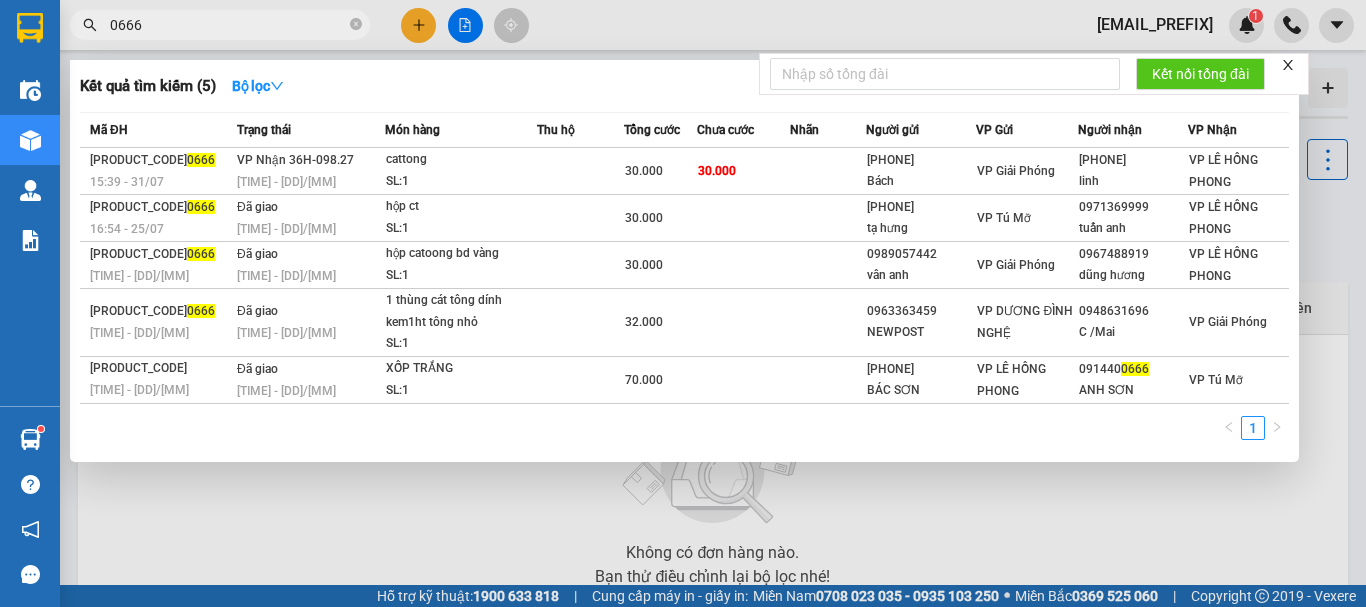 click on "0666" at bounding box center (228, 25) 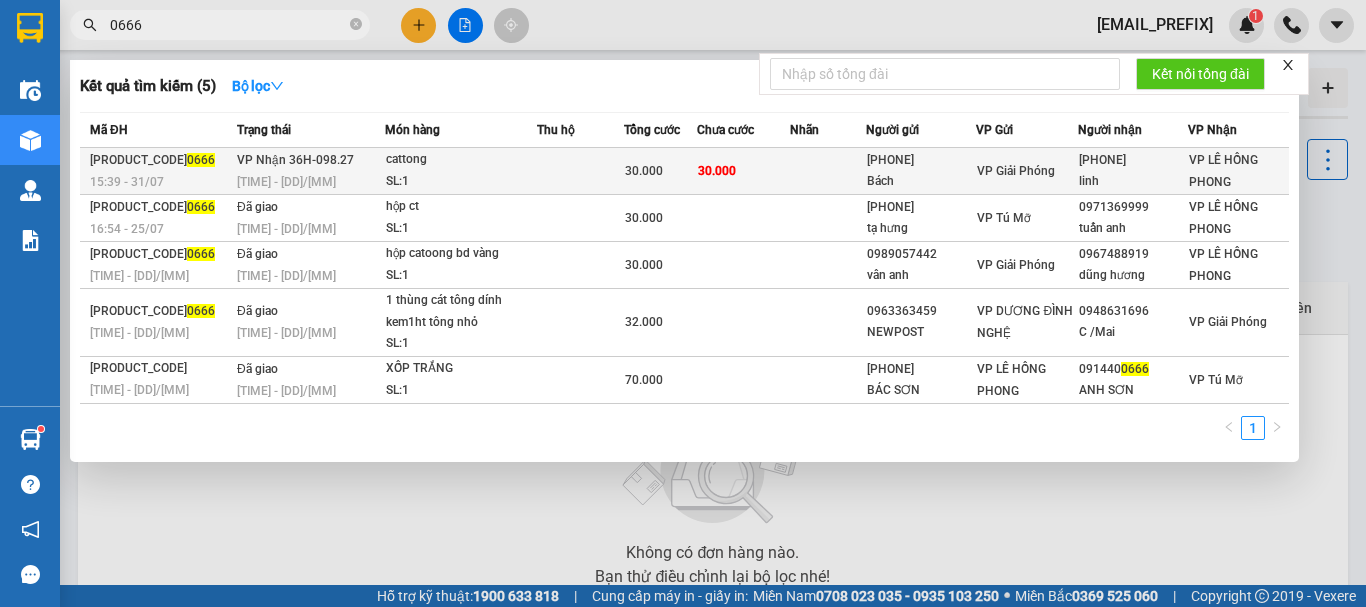 click on "cattong" at bounding box center [461, 160] 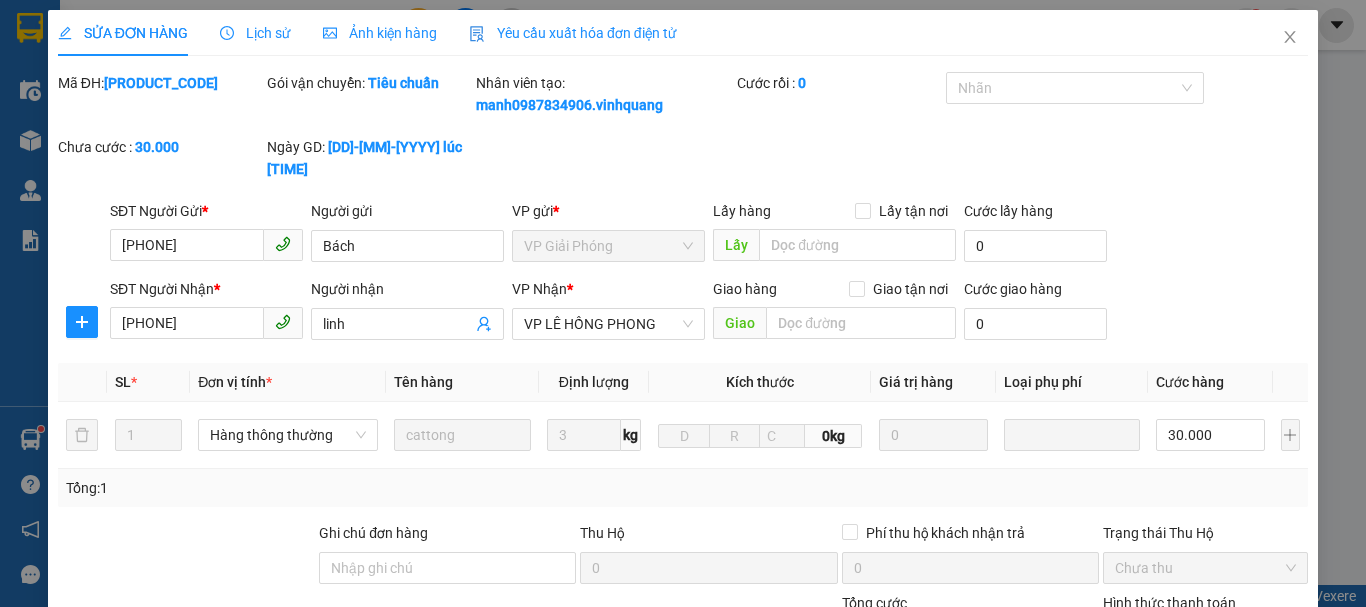 type on "[PHONE]" 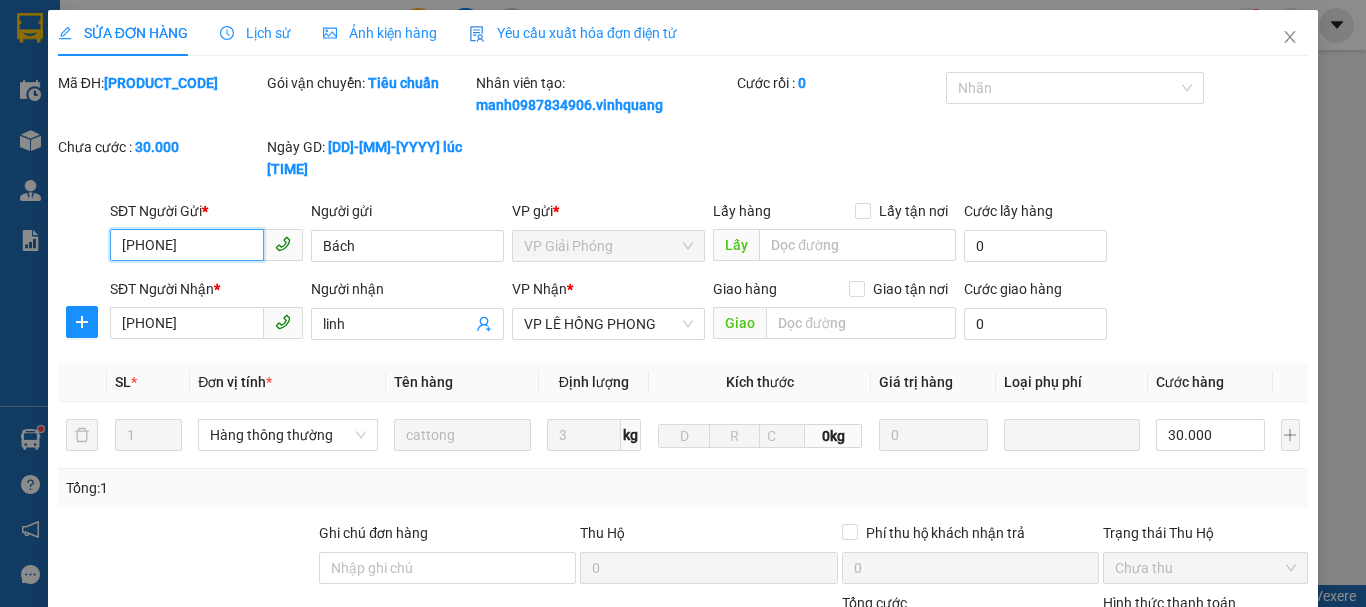 scroll, scrollTop: 301, scrollLeft: 0, axis: vertical 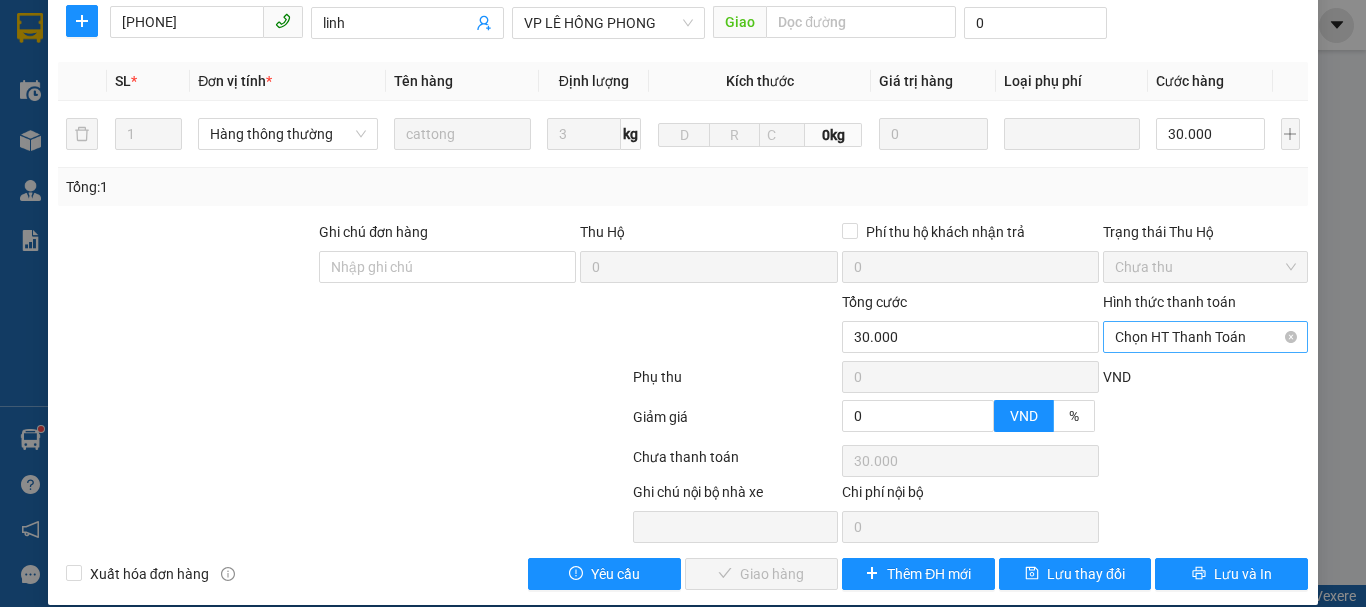 click on "Chọn HT Thanh Toán" at bounding box center [1205, 337] 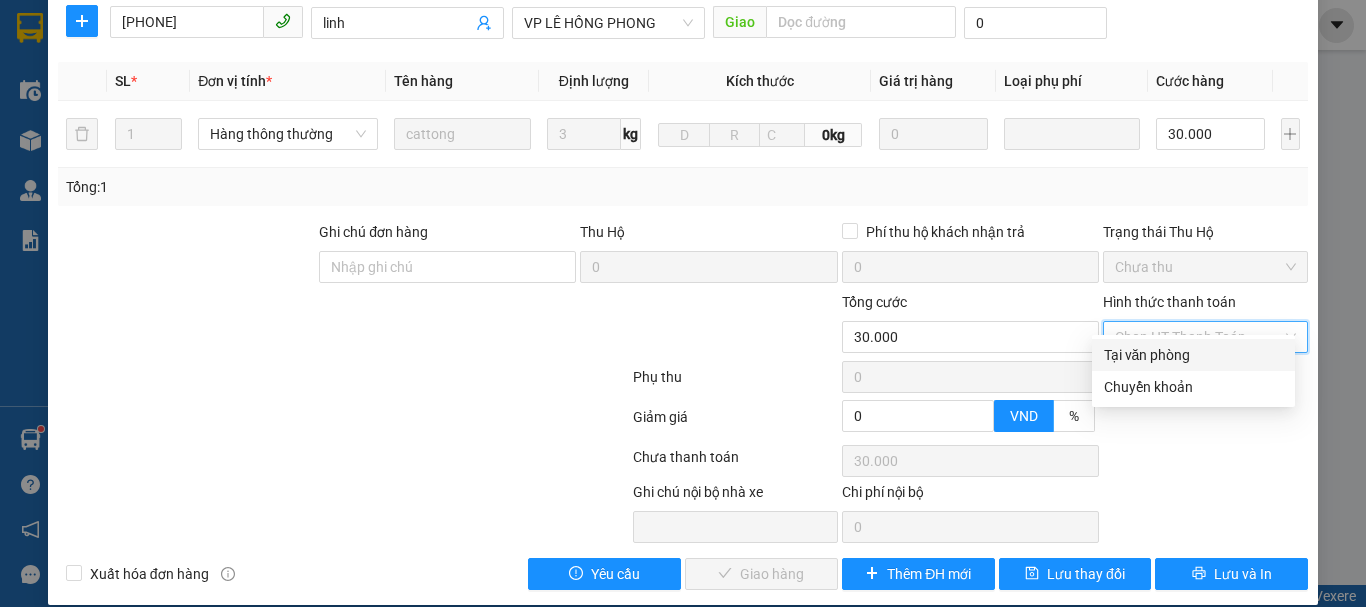 click on "Tại văn phòng" at bounding box center (1193, 355) 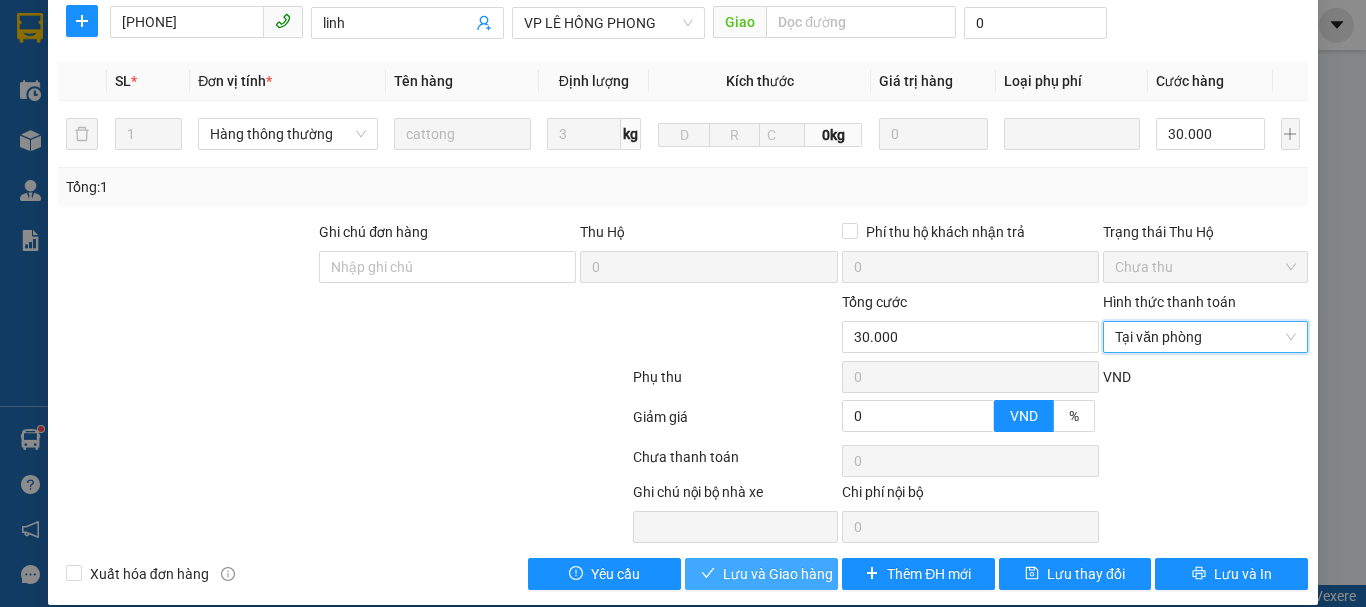 click on "Lưu và Giao hàng" at bounding box center (778, 574) 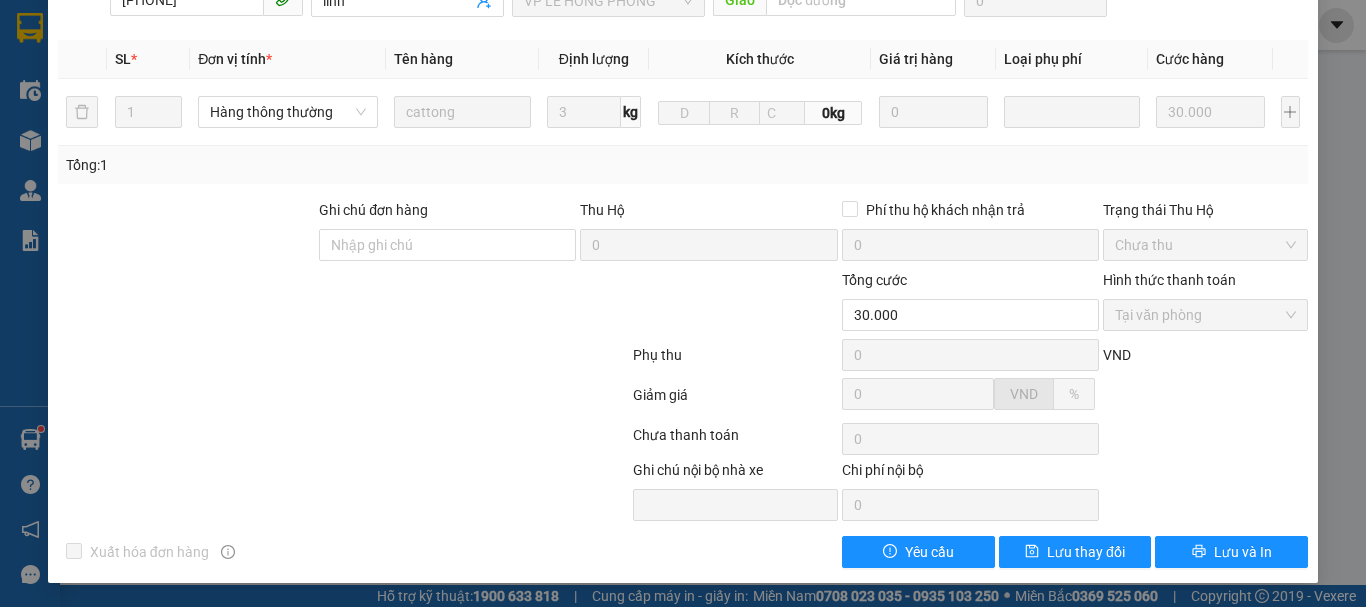scroll, scrollTop: 0, scrollLeft: 0, axis: both 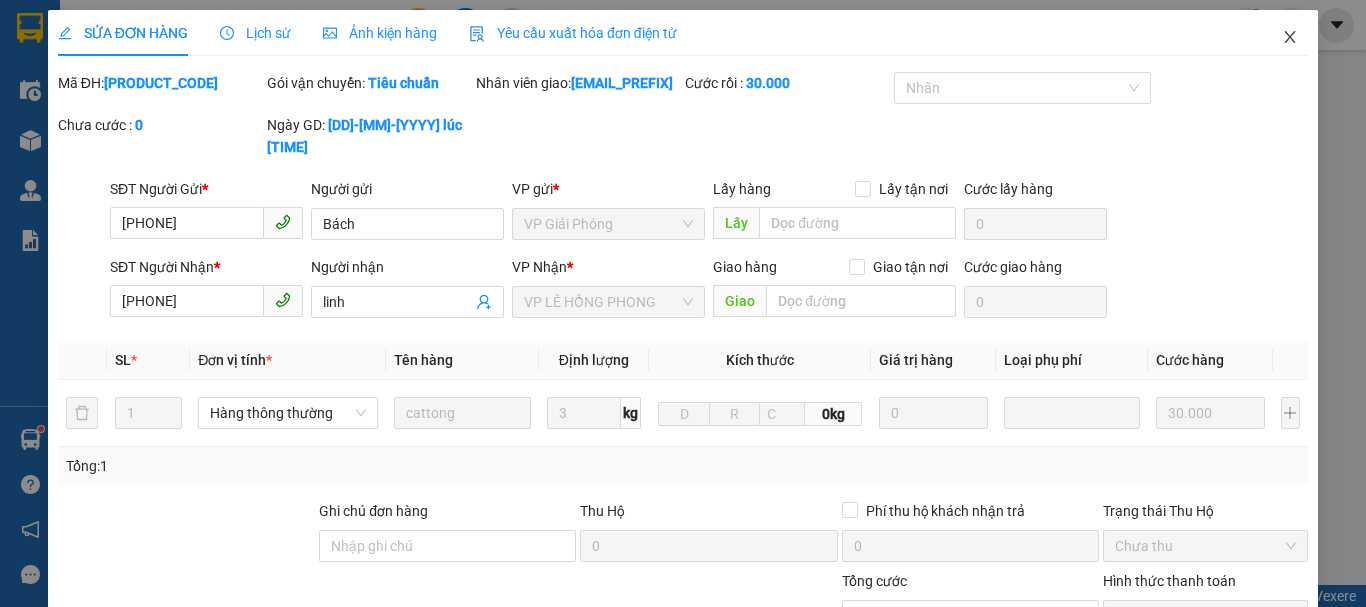 click 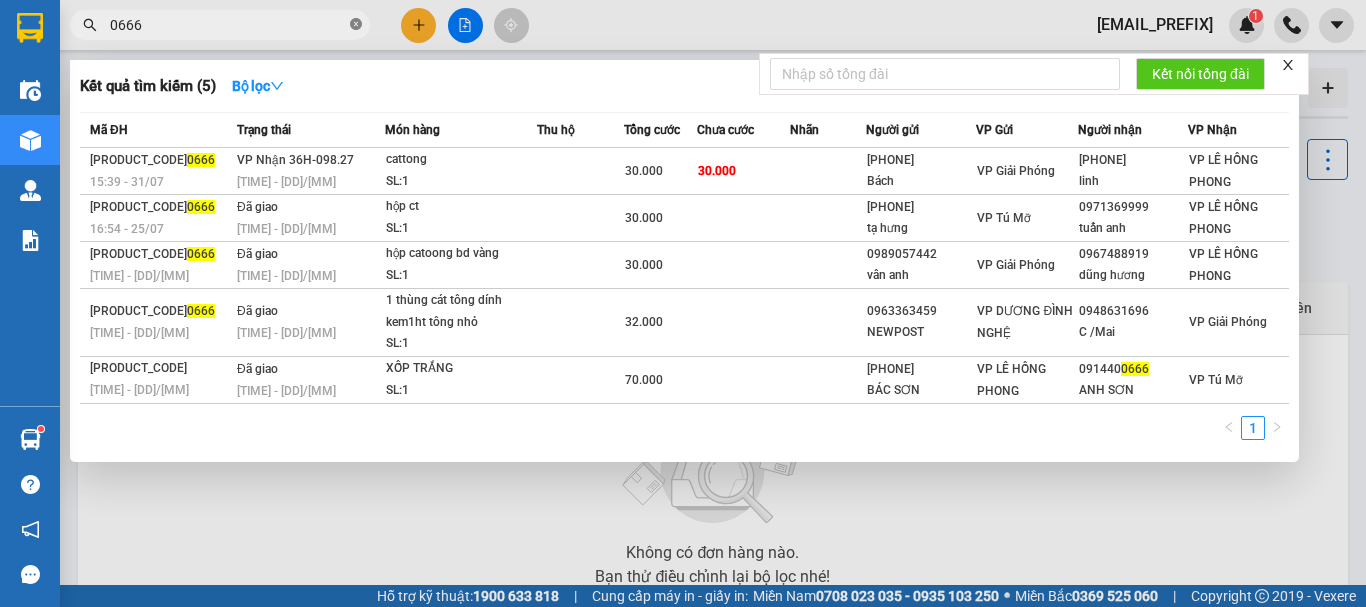 click 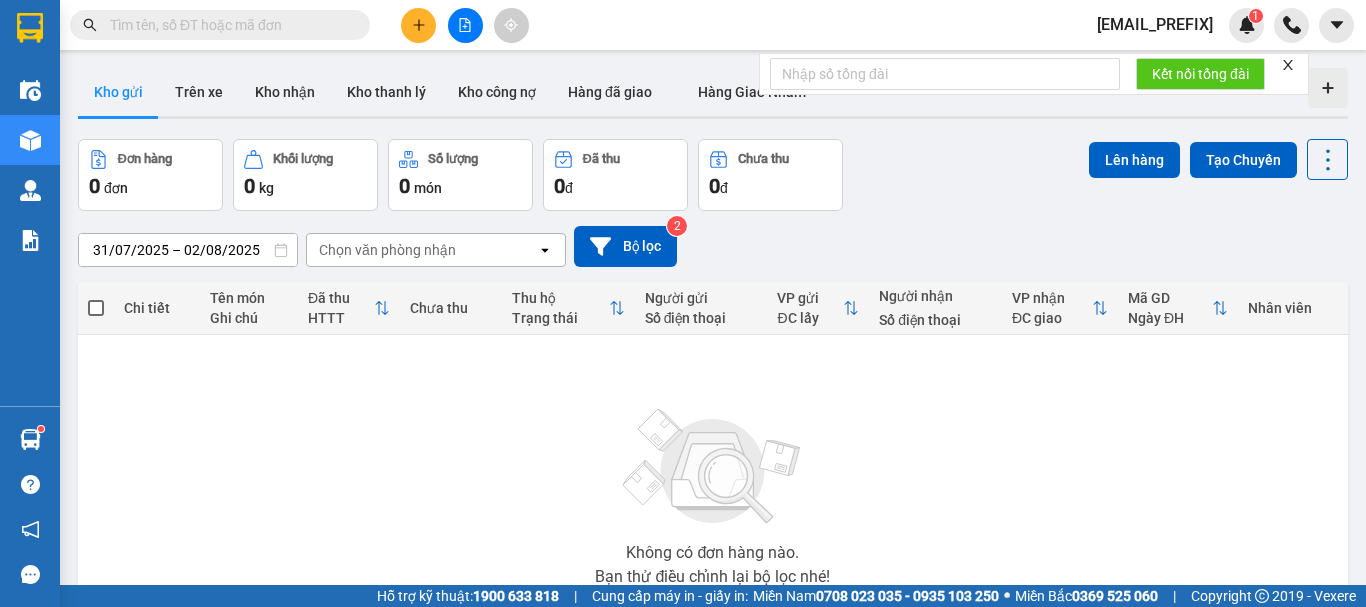 click at bounding box center (228, 25) 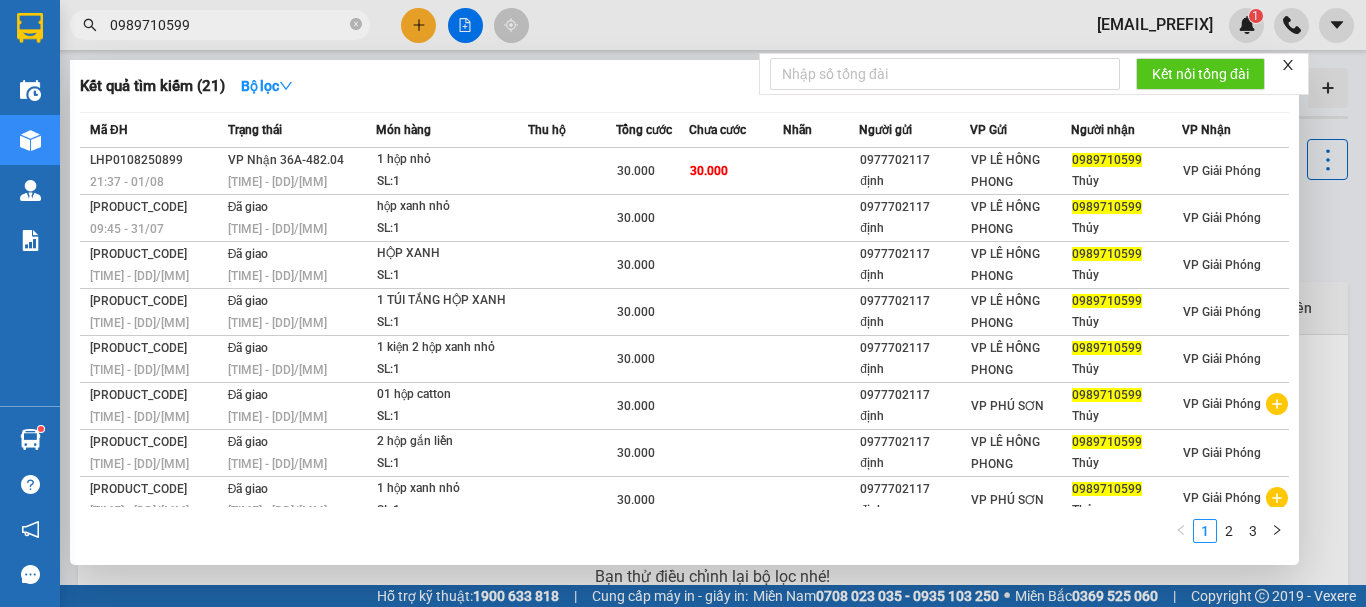 type on "0989710599" 